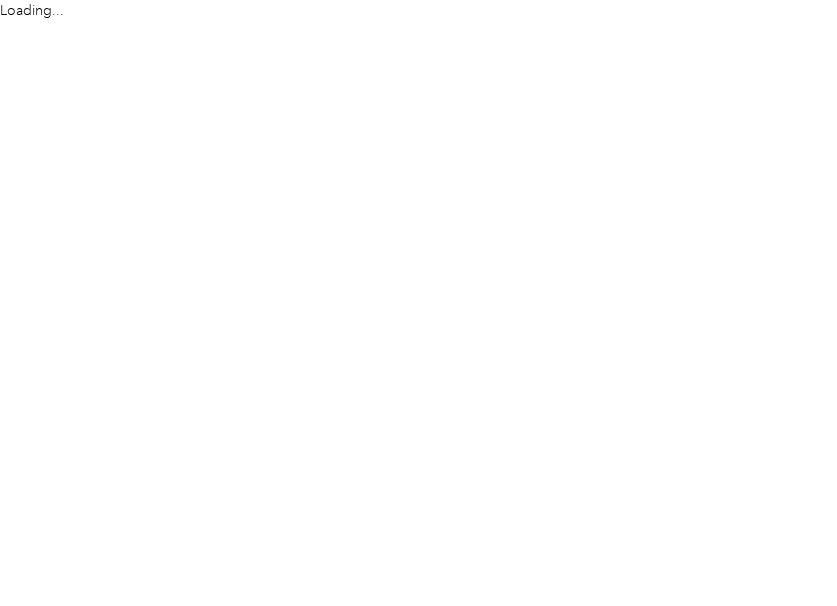 scroll, scrollTop: 0, scrollLeft: 0, axis: both 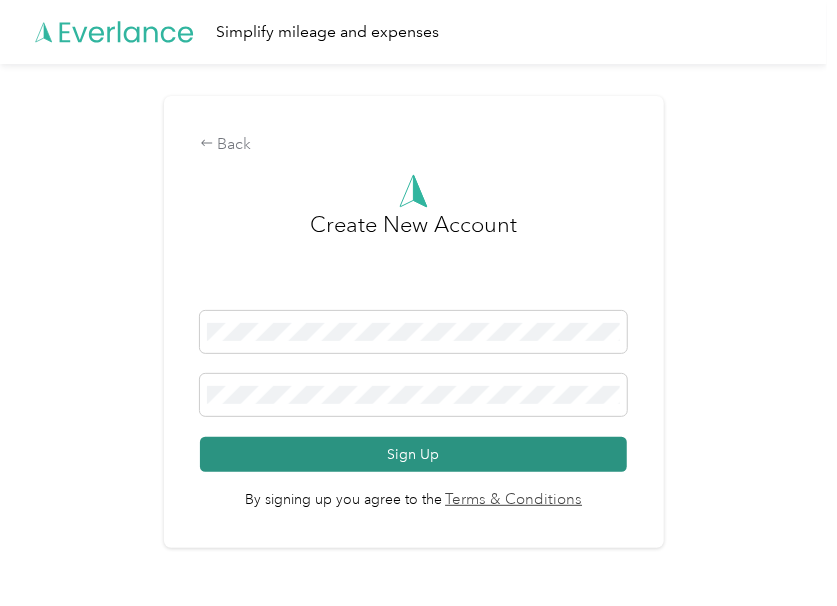 click on "Sign Up" at bounding box center (413, 454) 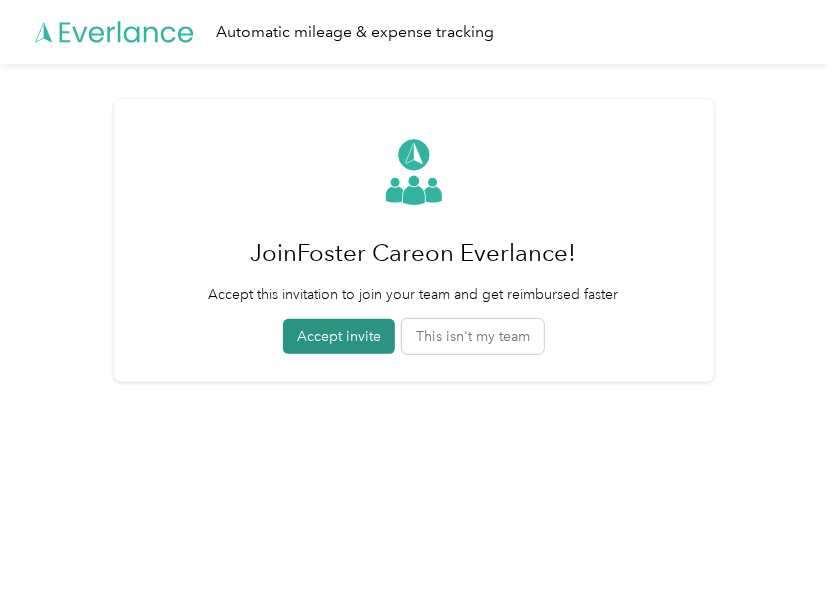 click on "Accept invite" at bounding box center (339, 336) 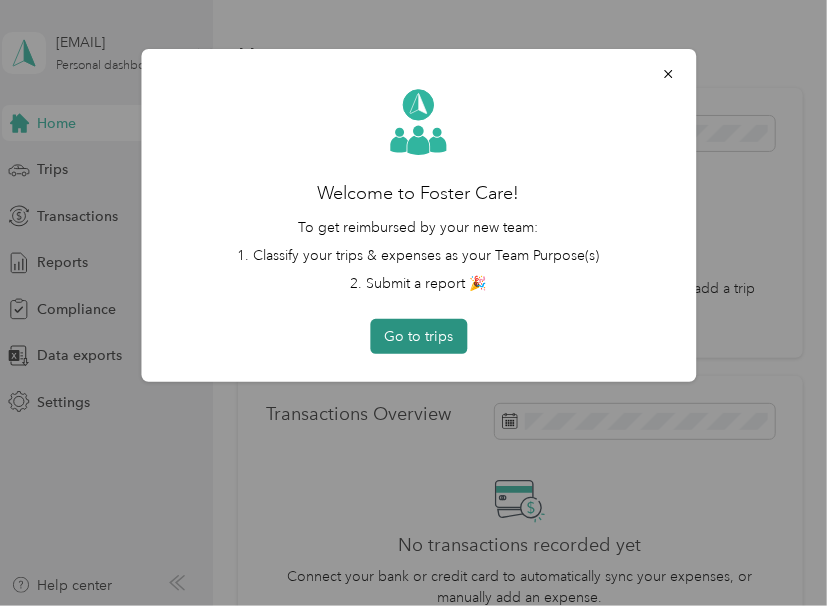 click on "Go to trips" at bounding box center (418, 336) 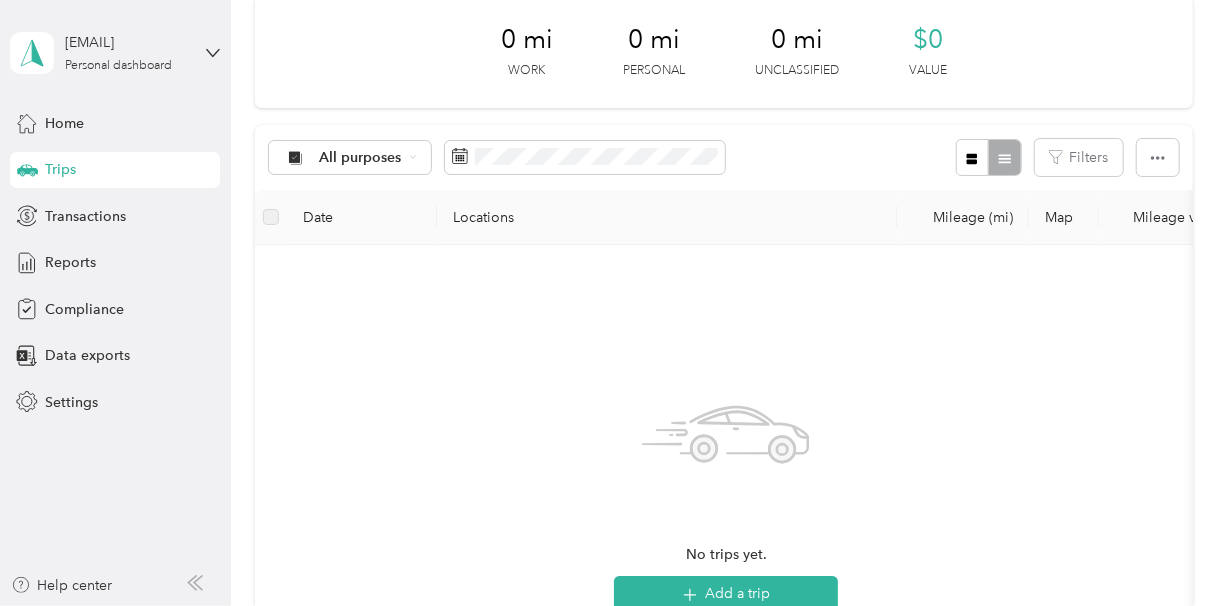scroll, scrollTop: 90, scrollLeft: 0, axis: vertical 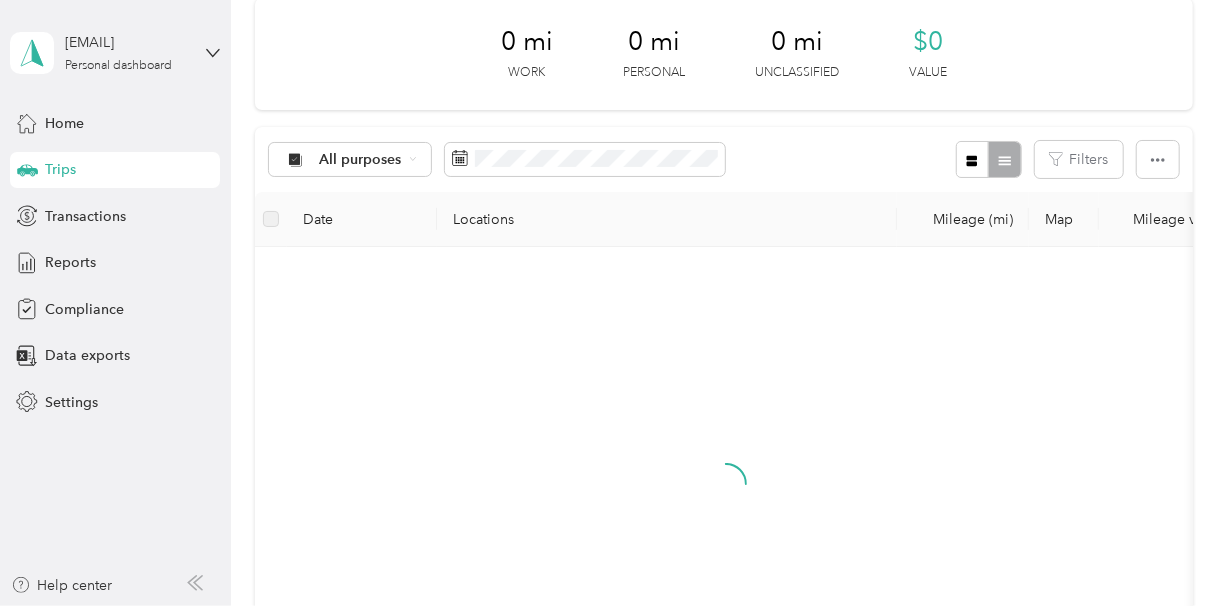 click at bounding box center (726, 501) 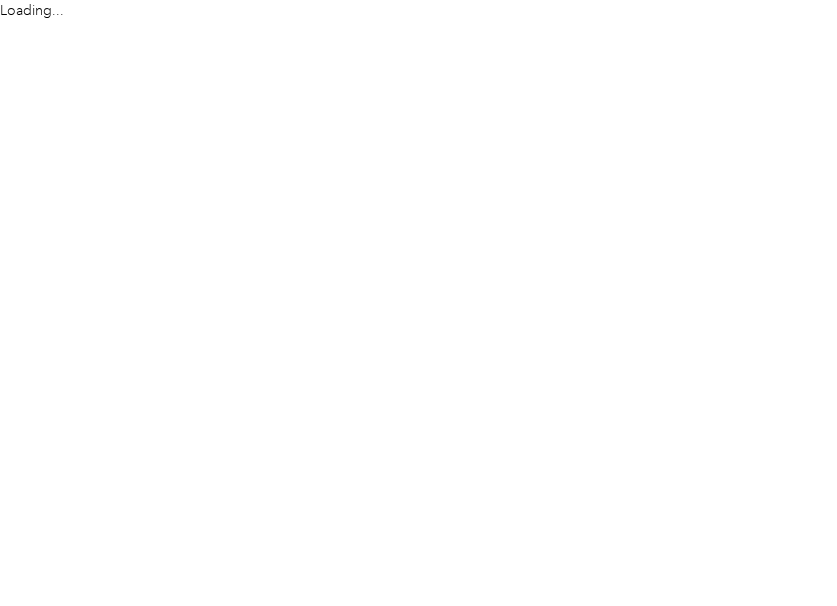 scroll, scrollTop: 0, scrollLeft: 0, axis: both 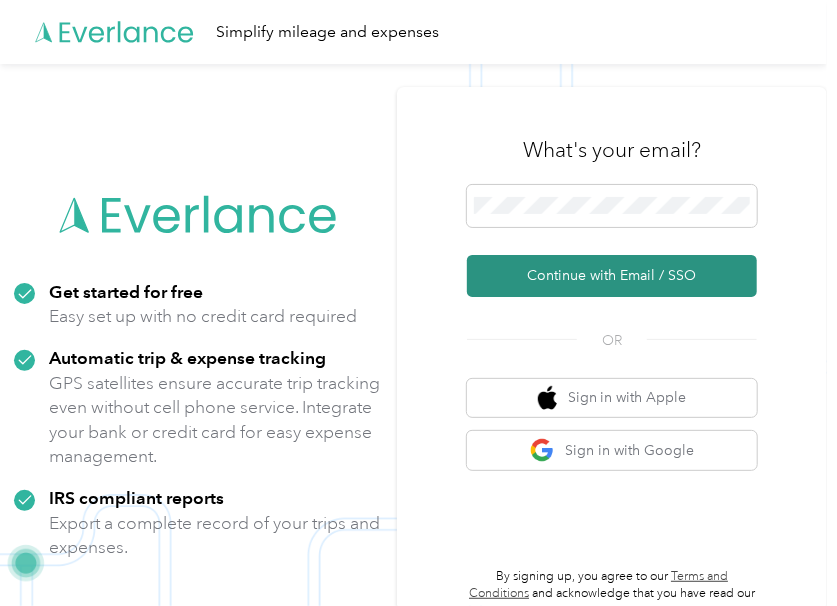 click on "Continue with Email / SSO" at bounding box center [612, 276] 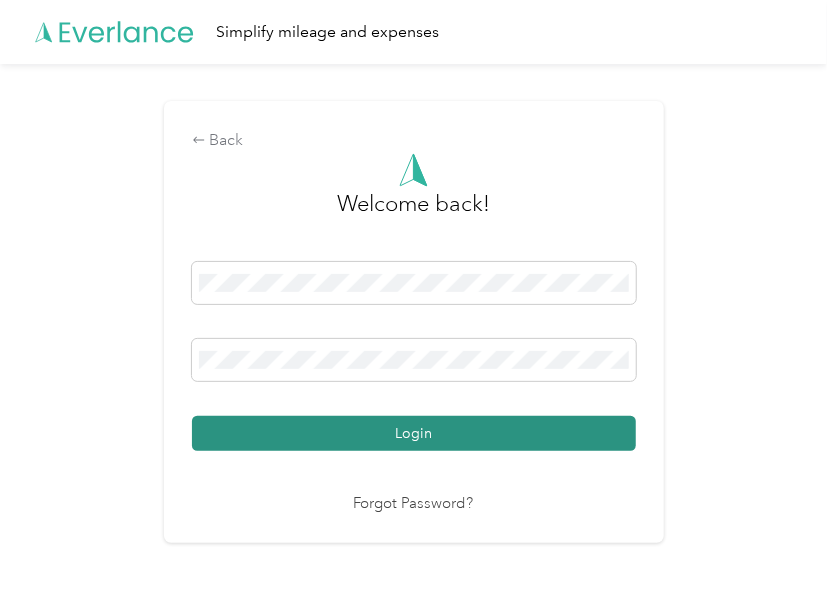 click on "Login" at bounding box center (414, 433) 